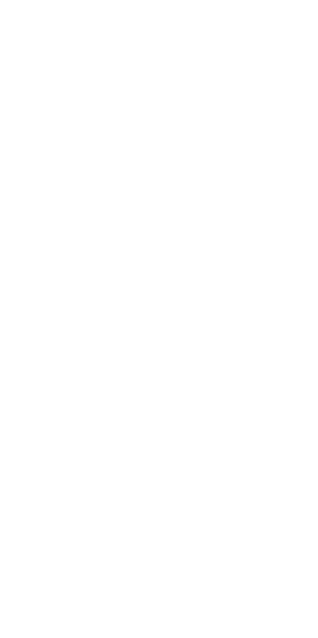 scroll, scrollTop: 0, scrollLeft: 0, axis: both 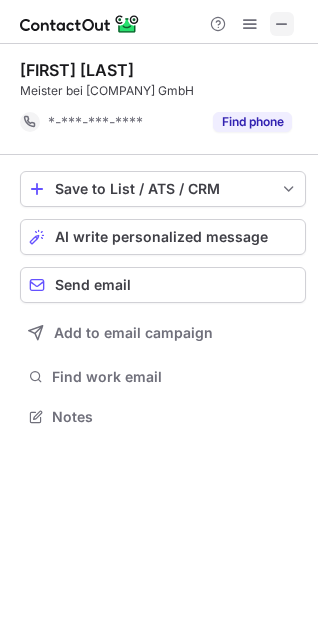 click at bounding box center (282, 24) 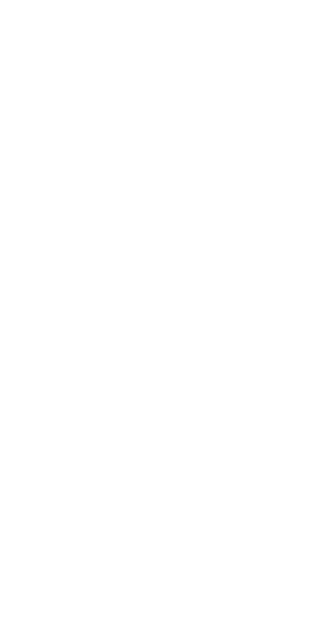 scroll, scrollTop: 0, scrollLeft: 0, axis: both 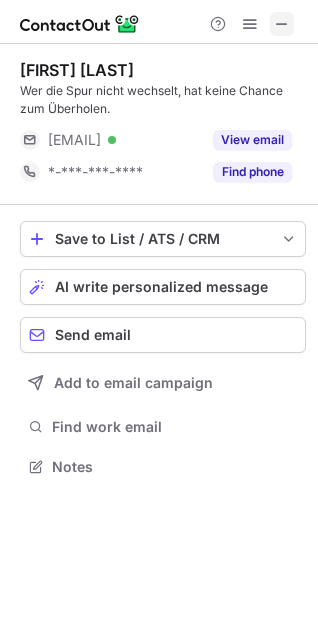 click at bounding box center [282, 24] 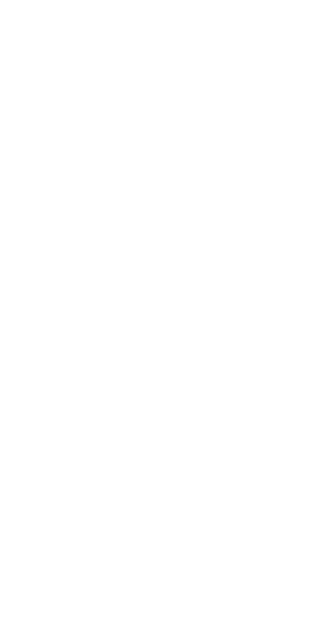 scroll, scrollTop: 0, scrollLeft: 0, axis: both 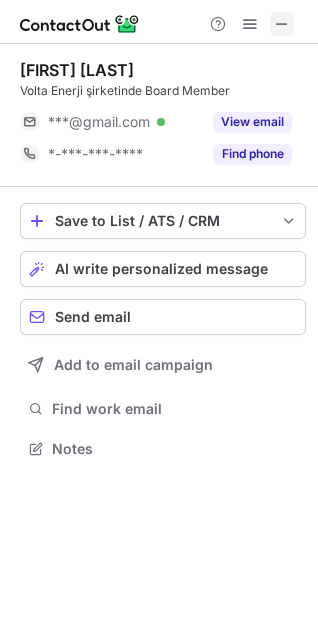click at bounding box center (282, 24) 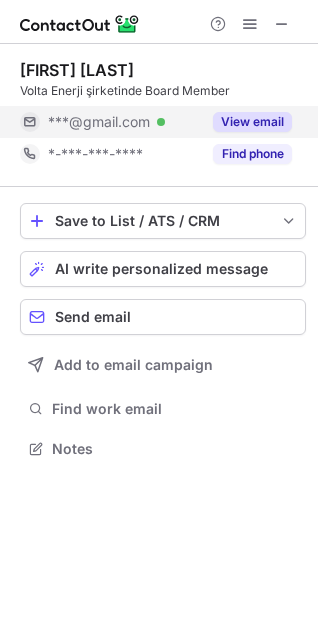 click on "View email" at bounding box center [252, 122] 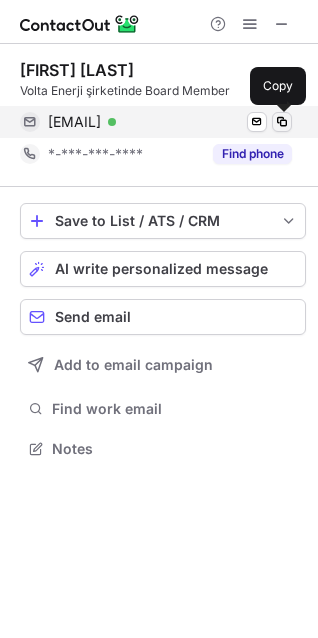 click at bounding box center [282, 122] 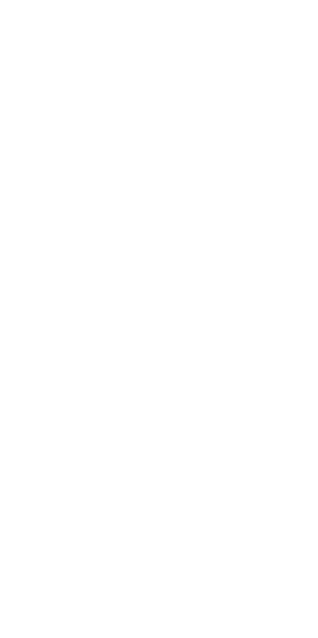 scroll, scrollTop: 0, scrollLeft: 0, axis: both 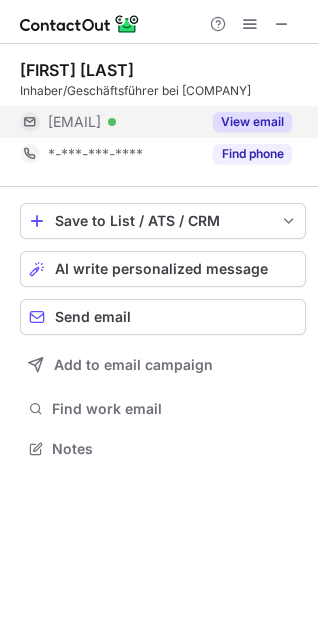 click on "View email" at bounding box center (246, 122) 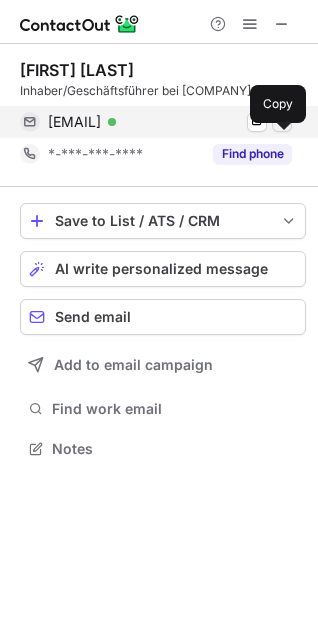 click at bounding box center [282, 122] 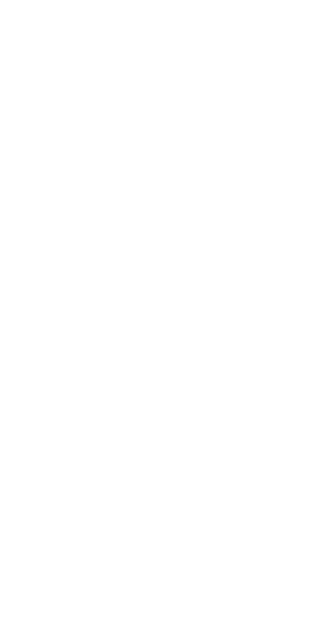 scroll, scrollTop: 0, scrollLeft: 0, axis: both 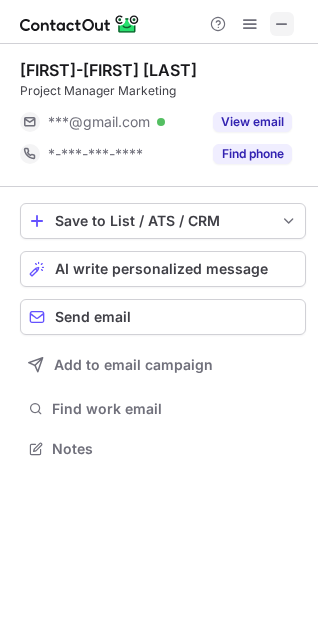 click at bounding box center (282, 24) 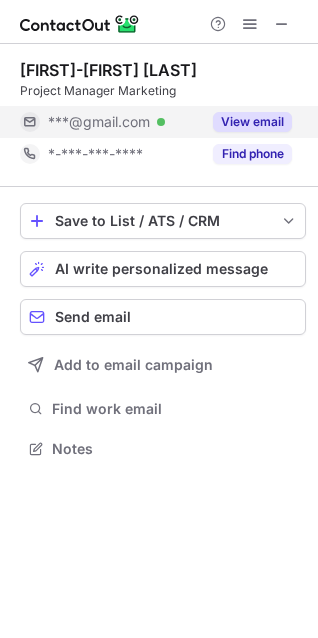 click on "View email" at bounding box center (252, 122) 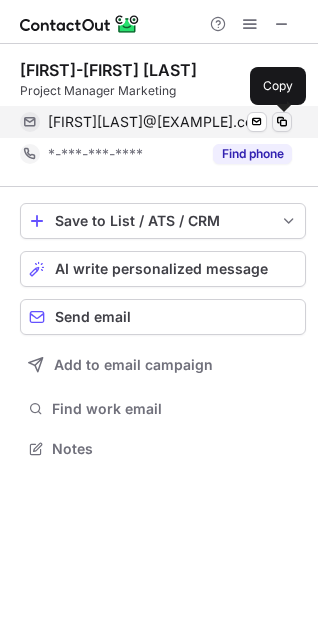 click at bounding box center (282, 122) 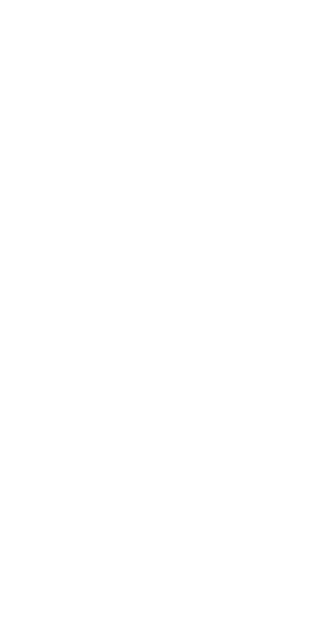 scroll, scrollTop: 0, scrollLeft: 0, axis: both 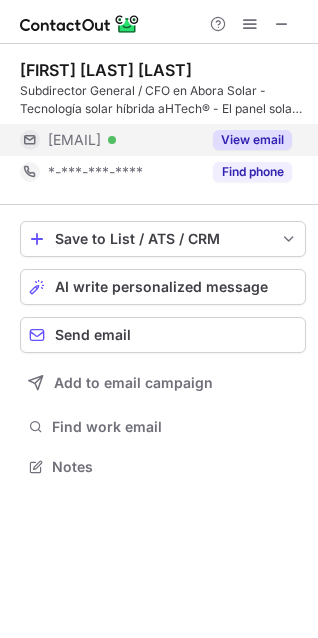 click on "View email" at bounding box center (252, 140) 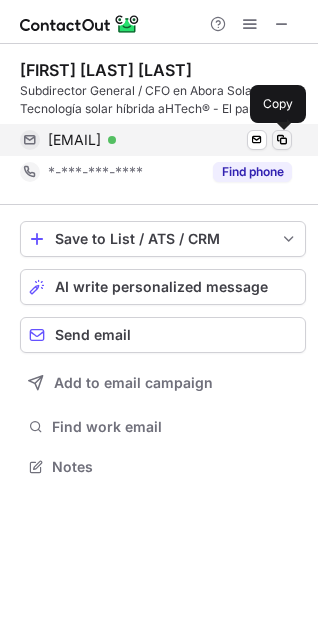 click at bounding box center [282, 140] 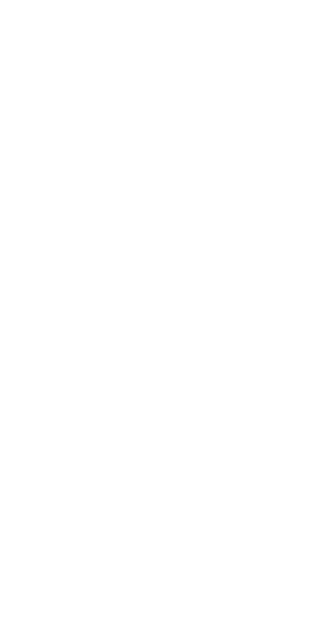 scroll, scrollTop: 0, scrollLeft: 0, axis: both 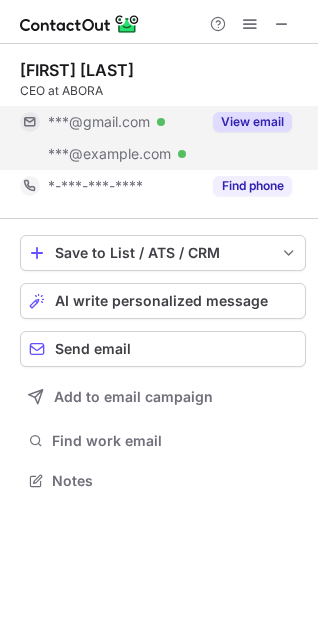 click on "View email" at bounding box center (252, 122) 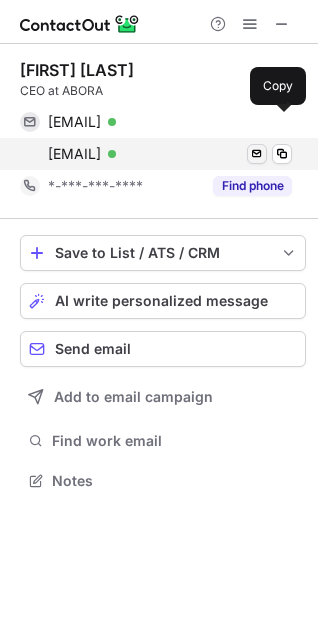 drag, startPoint x: 286, startPoint y: 125, endPoint x: 251, endPoint y: 145, distance: 40.311287 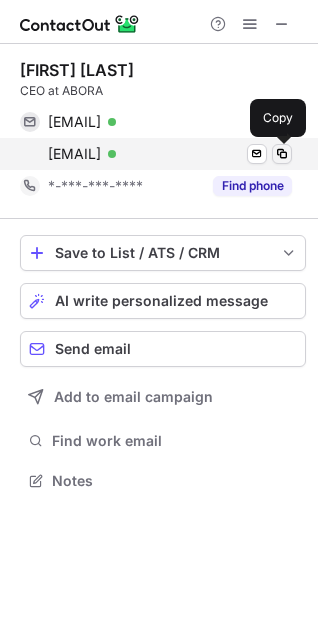 click at bounding box center (282, 154) 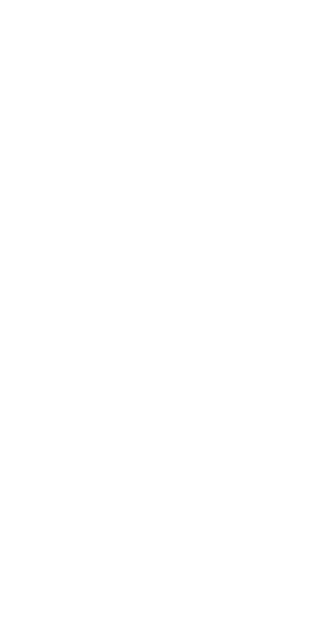 scroll, scrollTop: 0, scrollLeft: 0, axis: both 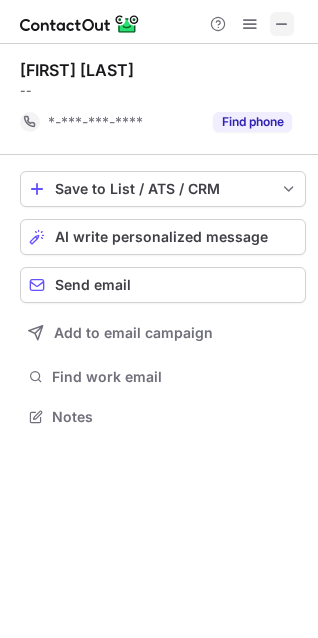 click at bounding box center [282, 24] 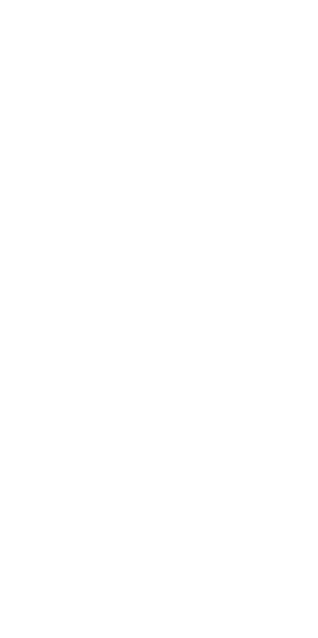 scroll, scrollTop: 0, scrollLeft: 0, axis: both 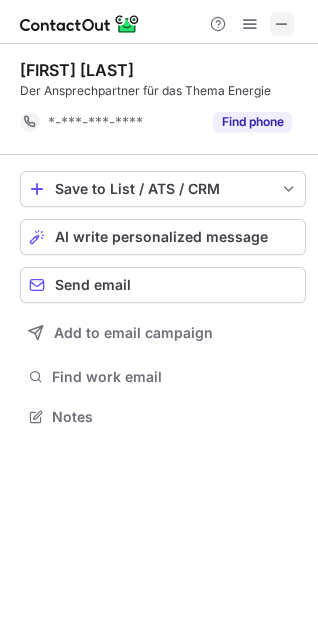click at bounding box center (282, 24) 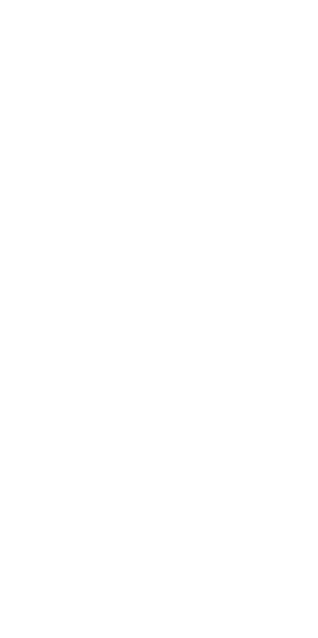 scroll, scrollTop: 0, scrollLeft: 0, axis: both 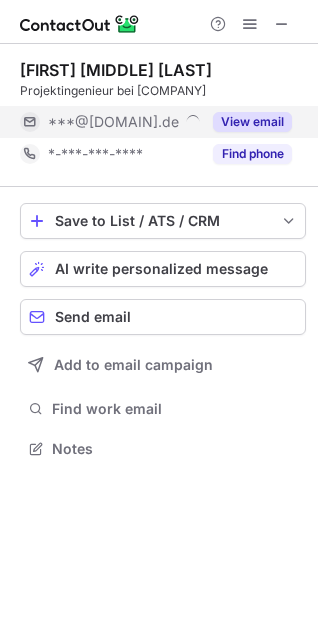 click on "View email" at bounding box center [252, 122] 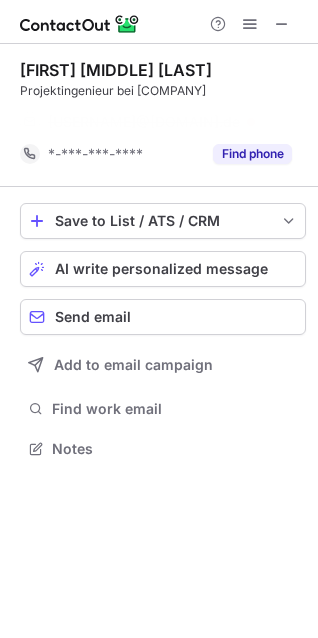 scroll, scrollTop: 403, scrollLeft: 318, axis: both 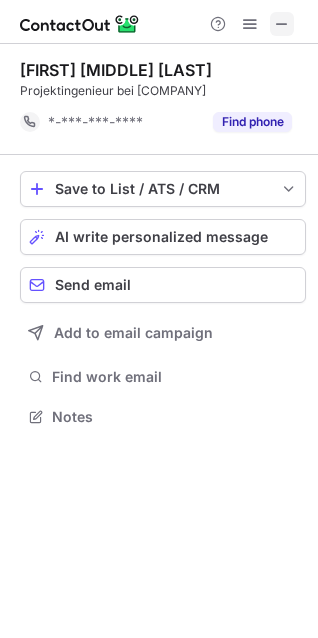 click at bounding box center (282, 24) 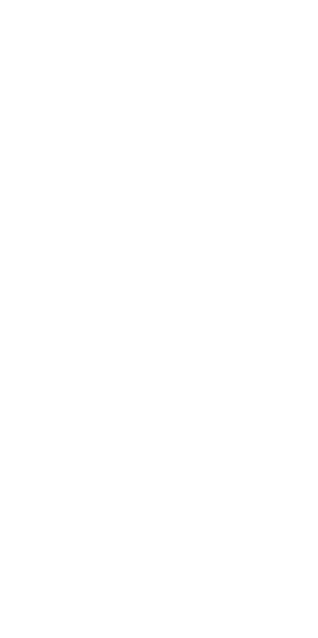 scroll, scrollTop: 0, scrollLeft: 0, axis: both 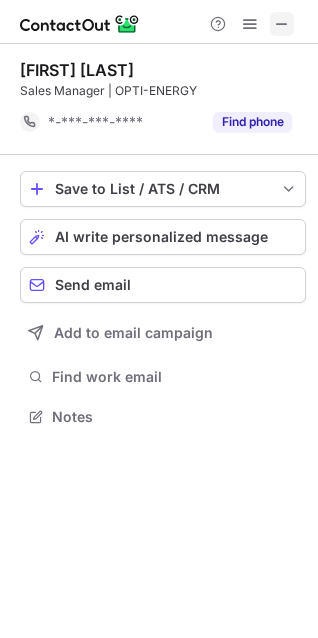 click at bounding box center [282, 24] 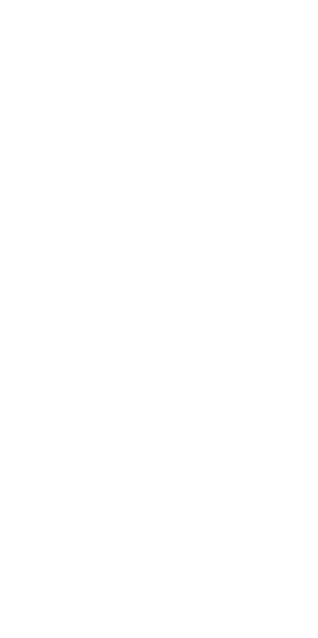 scroll, scrollTop: 0, scrollLeft: 0, axis: both 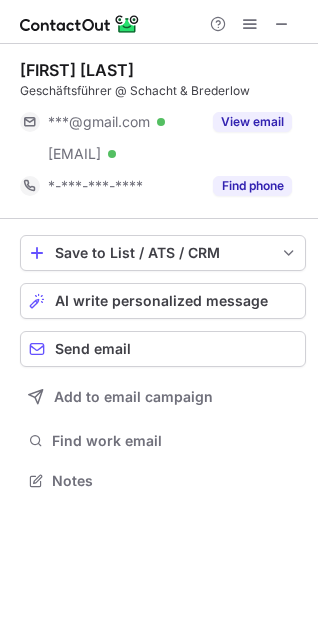 drag, startPoint x: 242, startPoint y: 114, endPoint x: 83, endPoint y: 377, distance: 307.32718 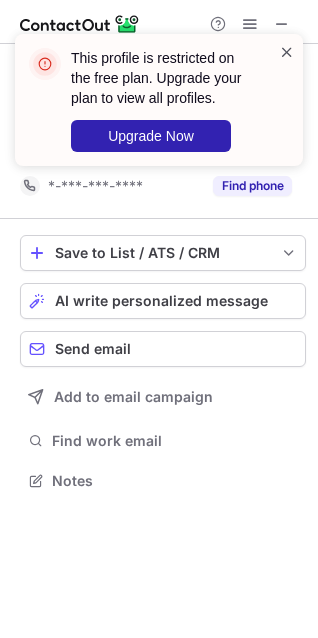 click at bounding box center [287, 52] 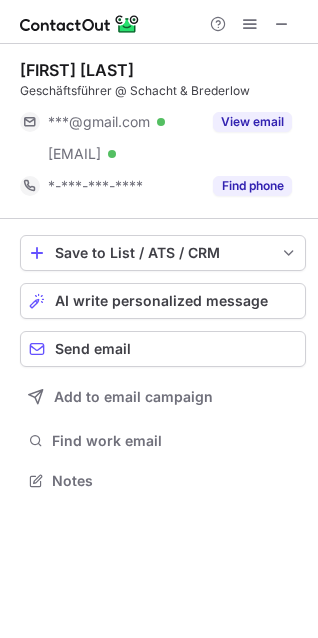 click on "This profile is restricted on the free plan. Upgrade your plan to view all profiles. Upgrade Now" at bounding box center [159, 108] 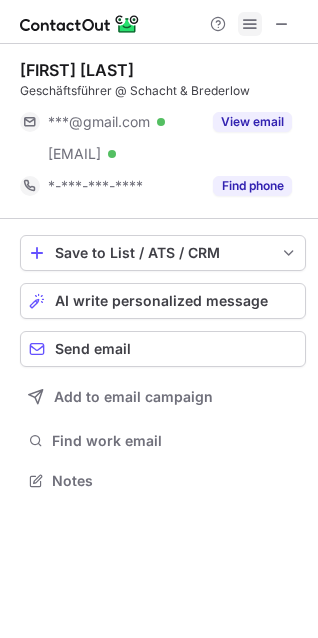 click at bounding box center (250, 24) 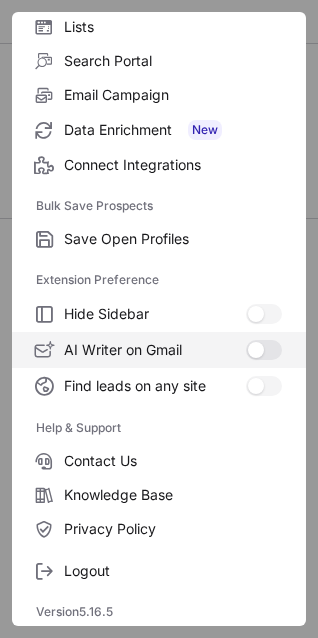 scroll, scrollTop: 195, scrollLeft: 0, axis: vertical 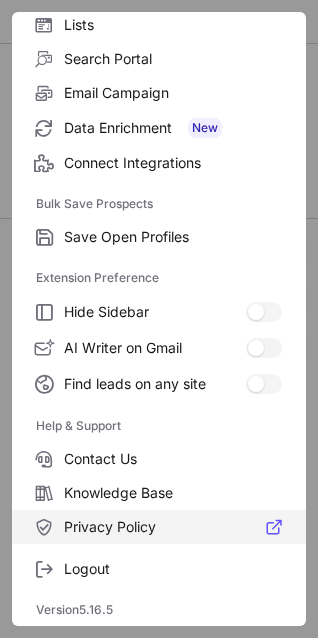 click on "Privacy Policy" at bounding box center (173, 25) 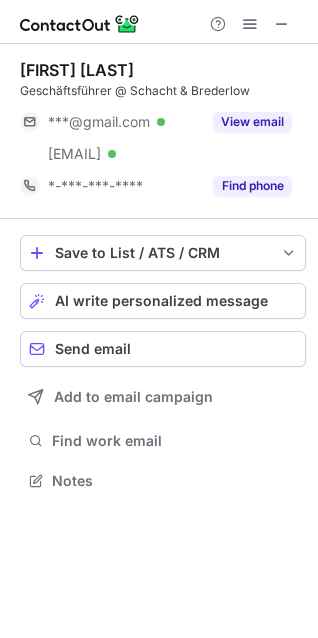 scroll, scrollTop: 10, scrollLeft: 10, axis: both 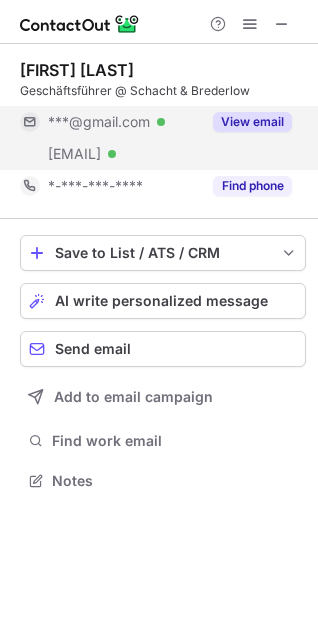 click on "View email" at bounding box center (252, 122) 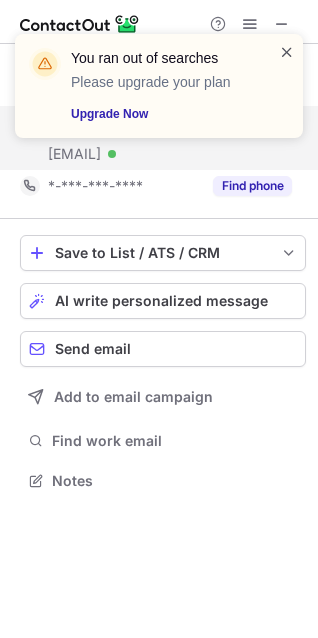 click at bounding box center (287, 52) 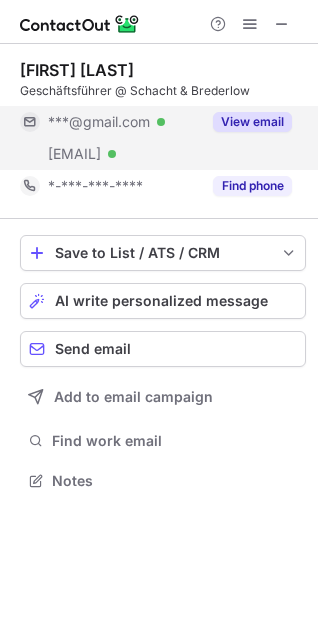 click on "You ran out of searches Please upgrade your plan Upgrade Now Dominik Weissbacher Geschäftsführer @ Schacht & Brederlow ***@gmail.com Verified ***@gmx.net Verified View email *-***-***-**** Find phone Save to List / ATS / CRM List Select Lever Connect Greenhouse Connect Salesforce Connect Hubspot Connect Bullhorn Connect Zapier (100+ Applications) Connect Request a new integration AI write personalized message Send email Add to email campaign Find work email Notes" at bounding box center [159, 319] 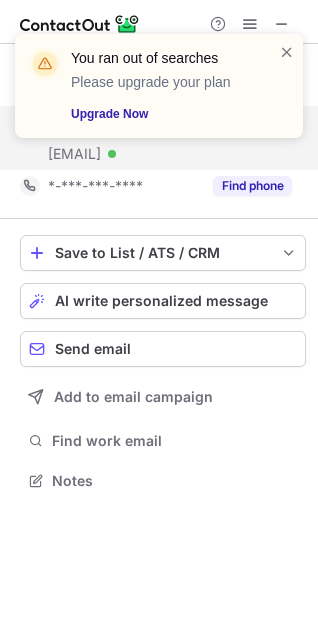 click on "You ran out of searches Please upgrade your plan Upgrade Now" at bounding box center (159, 94) 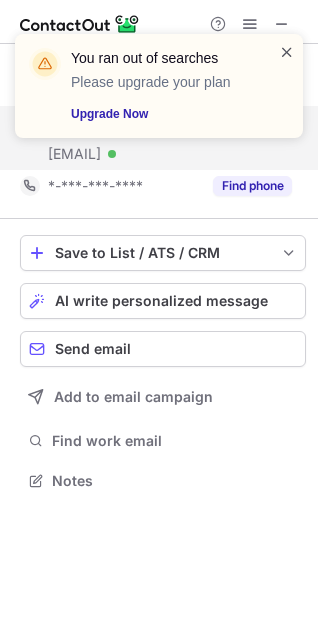 click at bounding box center (287, 52) 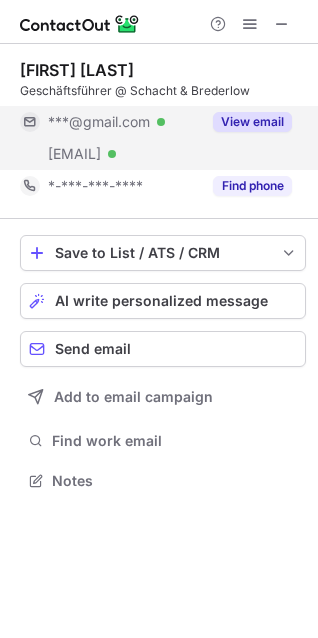click on "You ran out of searches Please upgrade your plan Upgrade Now" at bounding box center (159, 94) 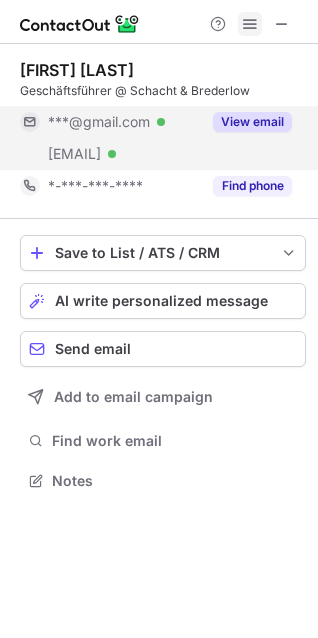 click at bounding box center [250, 24] 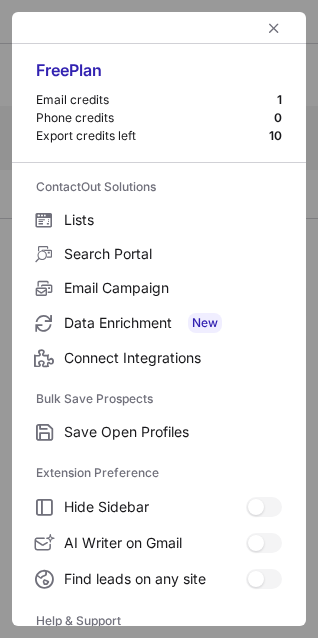 scroll, scrollTop: 195, scrollLeft: 0, axis: vertical 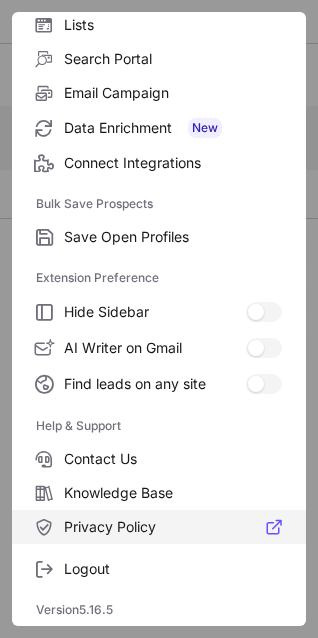 click on "Privacy Policy" at bounding box center [173, 25] 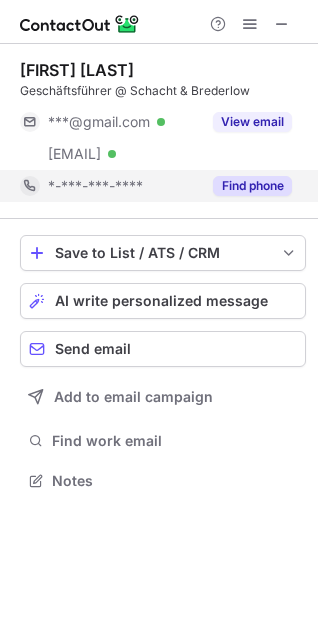 scroll, scrollTop: 10, scrollLeft: 10, axis: both 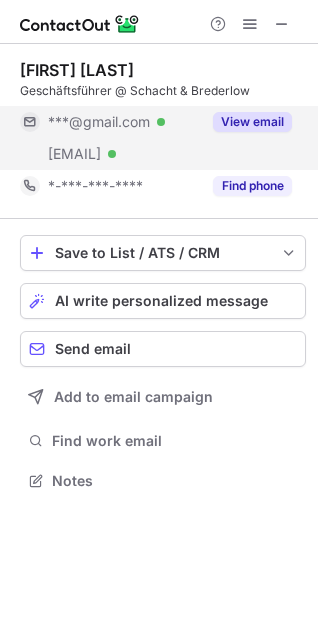 click on "View email" at bounding box center (252, 122) 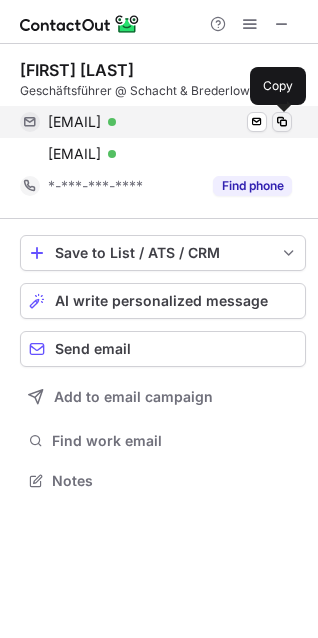click at bounding box center (282, 122) 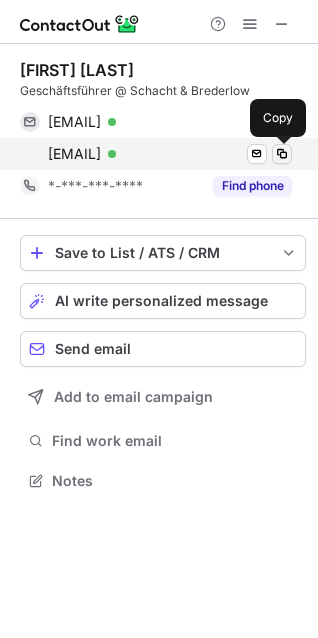 click at bounding box center [282, 154] 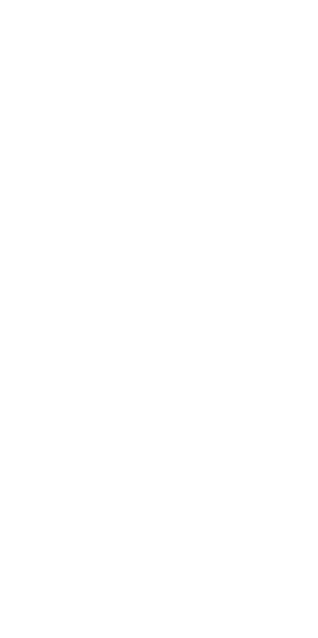 scroll, scrollTop: 0, scrollLeft: 0, axis: both 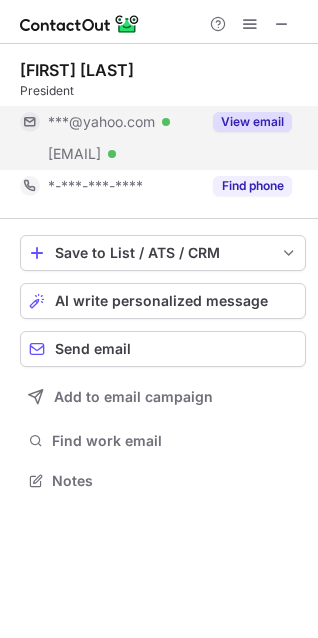 click on "View email" at bounding box center (252, 122) 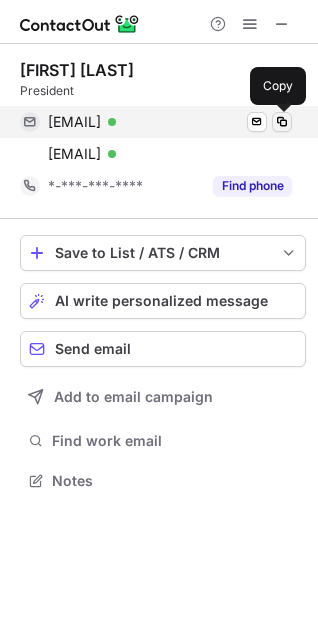 click at bounding box center [282, 122] 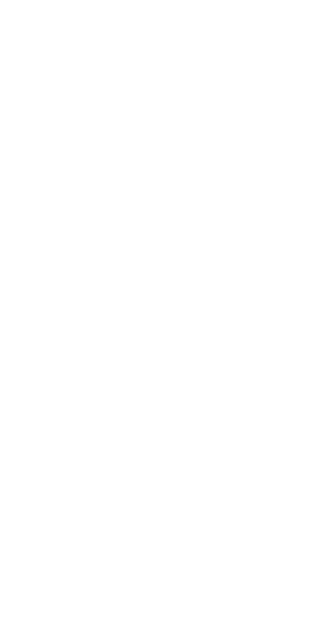 scroll, scrollTop: 0, scrollLeft: 0, axis: both 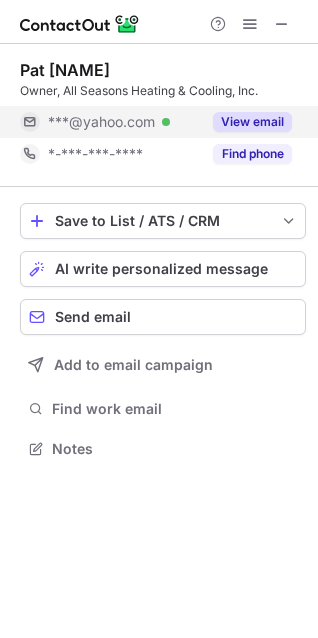 click on "View email" at bounding box center [252, 122] 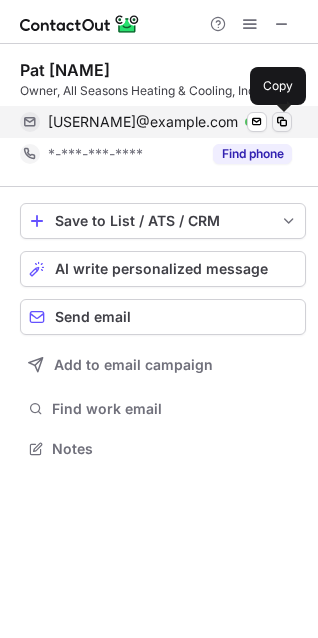 click at bounding box center [282, 122] 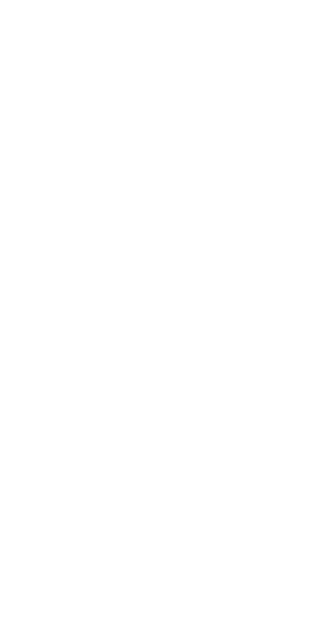 scroll, scrollTop: 0, scrollLeft: 0, axis: both 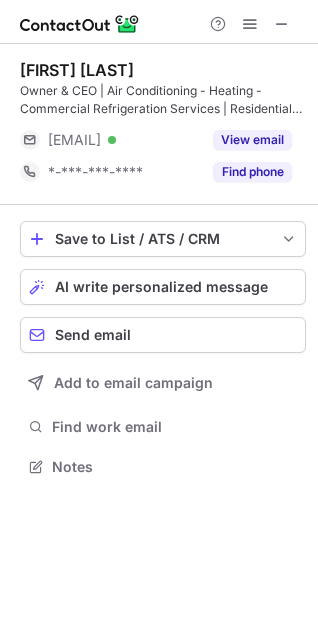 drag, startPoint x: 245, startPoint y: 133, endPoint x: 13, endPoint y: 305, distance: 288.80444 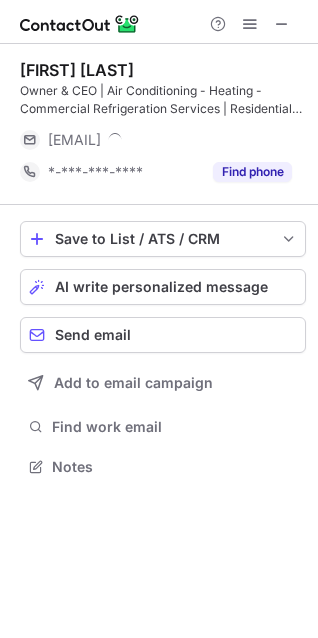 scroll, scrollTop: 10, scrollLeft: 10, axis: both 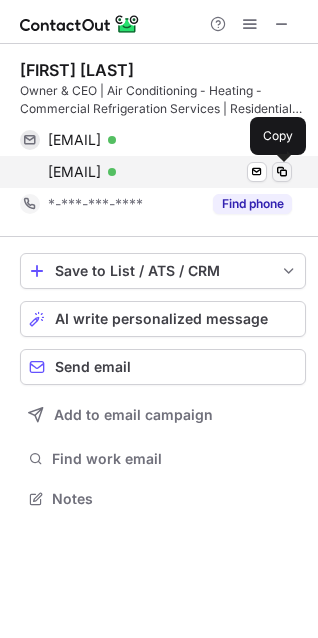 click at bounding box center [282, 172] 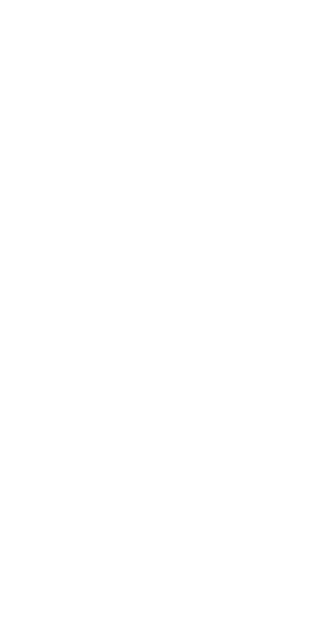 scroll, scrollTop: 0, scrollLeft: 0, axis: both 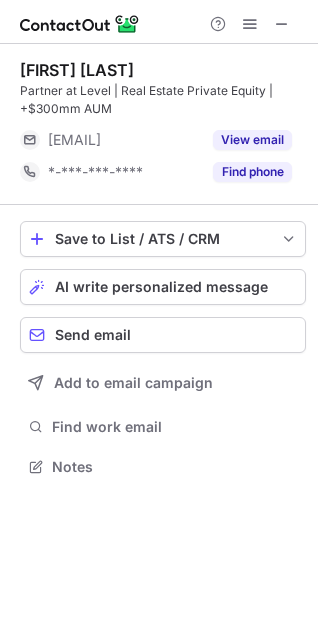 click at bounding box center (282, 24) 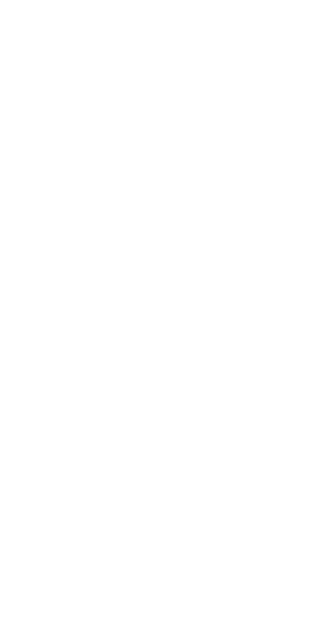 scroll, scrollTop: 0, scrollLeft: 0, axis: both 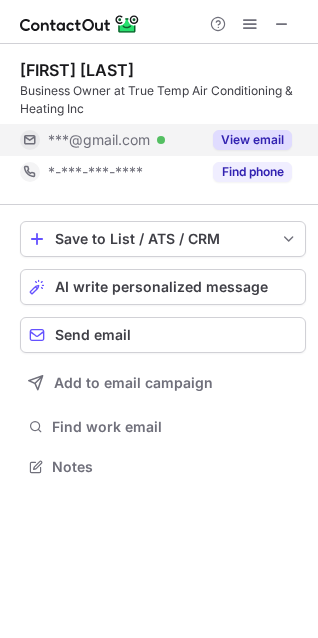 click on "View email" at bounding box center (252, 140) 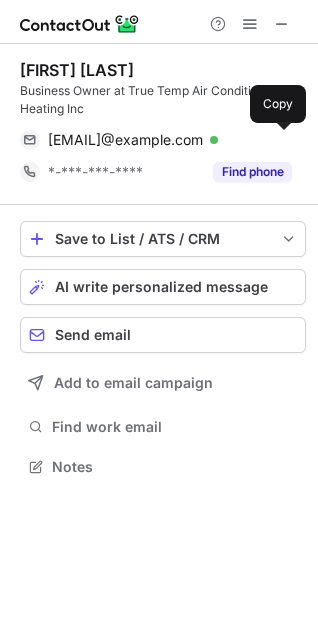 drag, startPoint x: 276, startPoint y: 138, endPoint x: 53, endPoint y: 97, distance: 226.73773 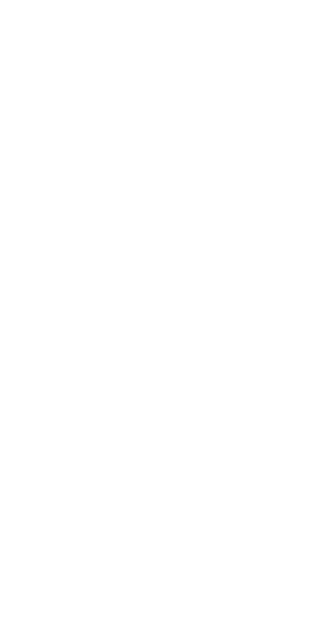 scroll, scrollTop: 0, scrollLeft: 0, axis: both 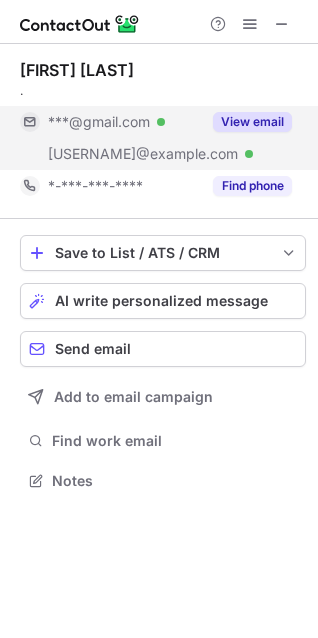 click on "View email" at bounding box center [252, 122] 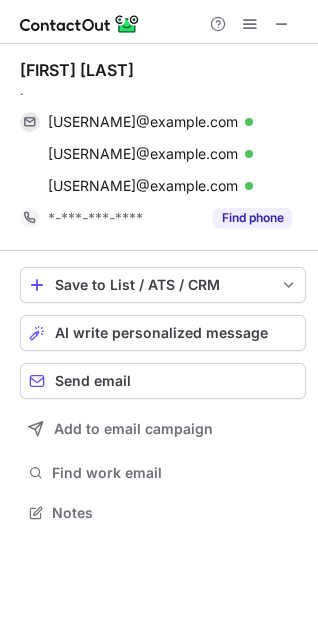 scroll, scrollTop: 10, scrollLeft: 10, axis: both 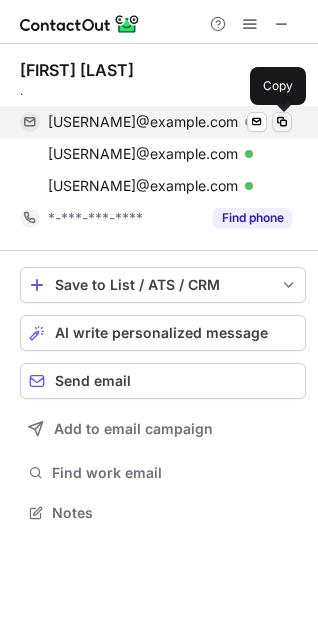 click at bounding box center [282, 122] 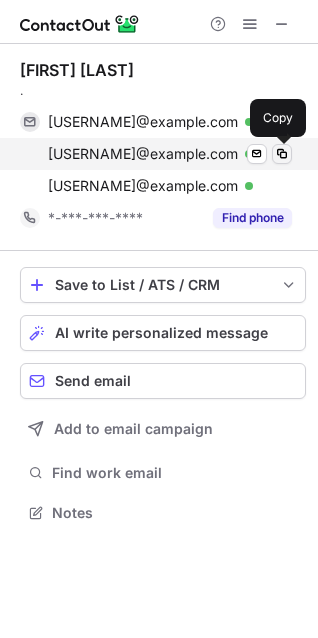 click at bounding box center (282, 154) 